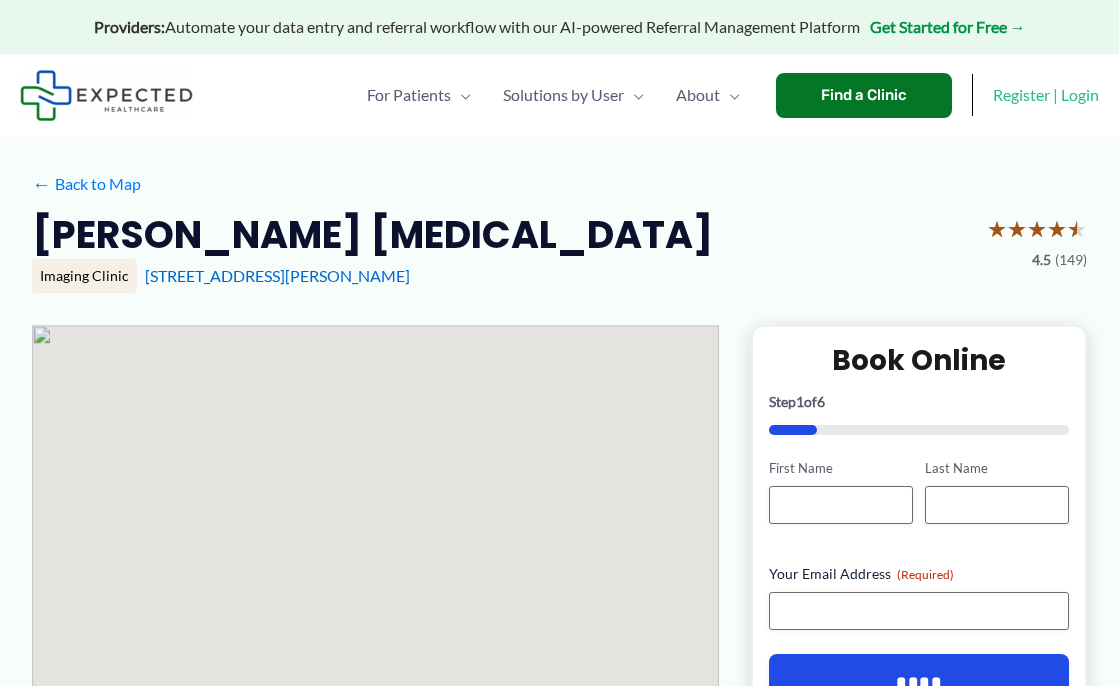 scroll, scrollTop: 0, scrollLeft: 0, axis: both 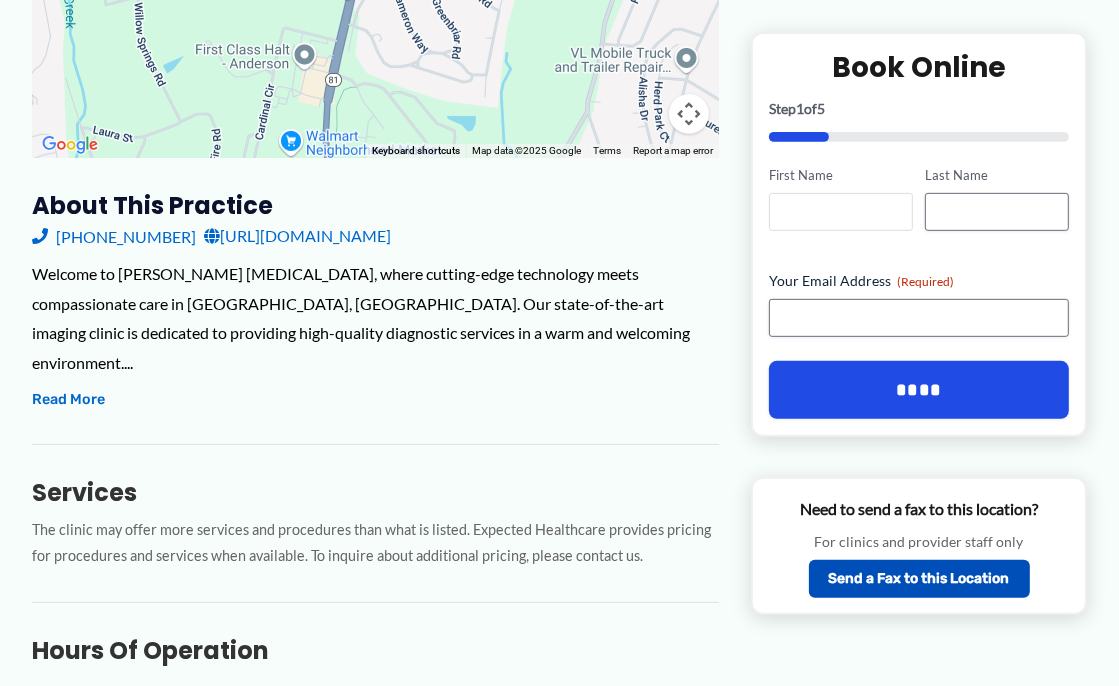 click on "First Name" at bounding box center (841, 212) 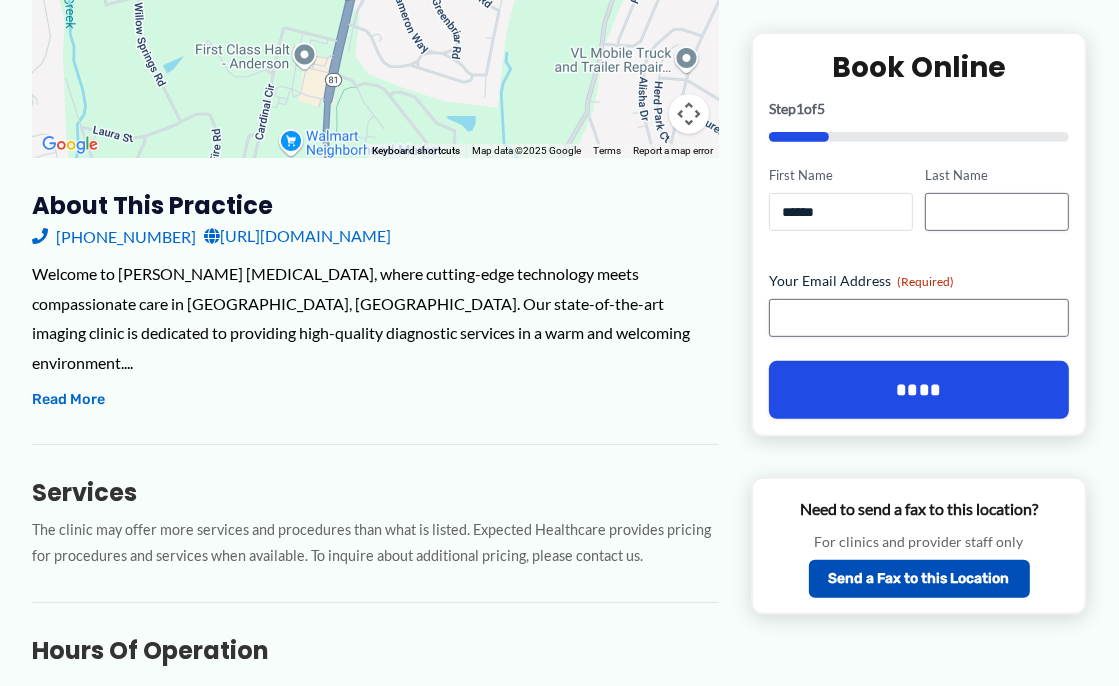 type on "******" 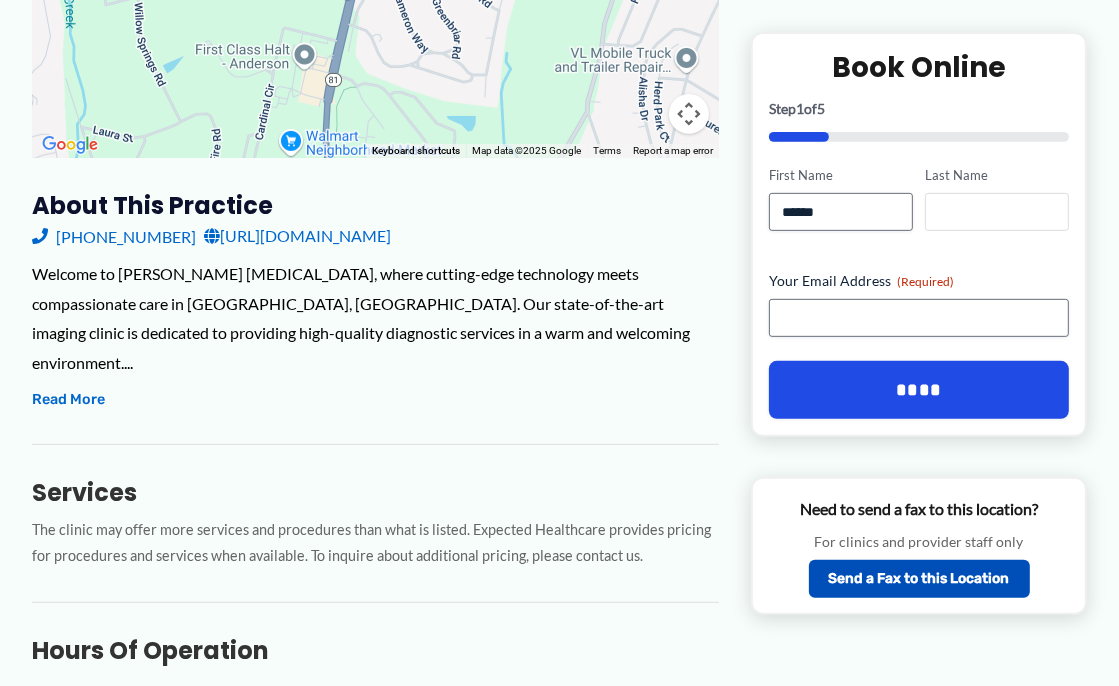 click on "Last Name" at bounding box center [997, 212] 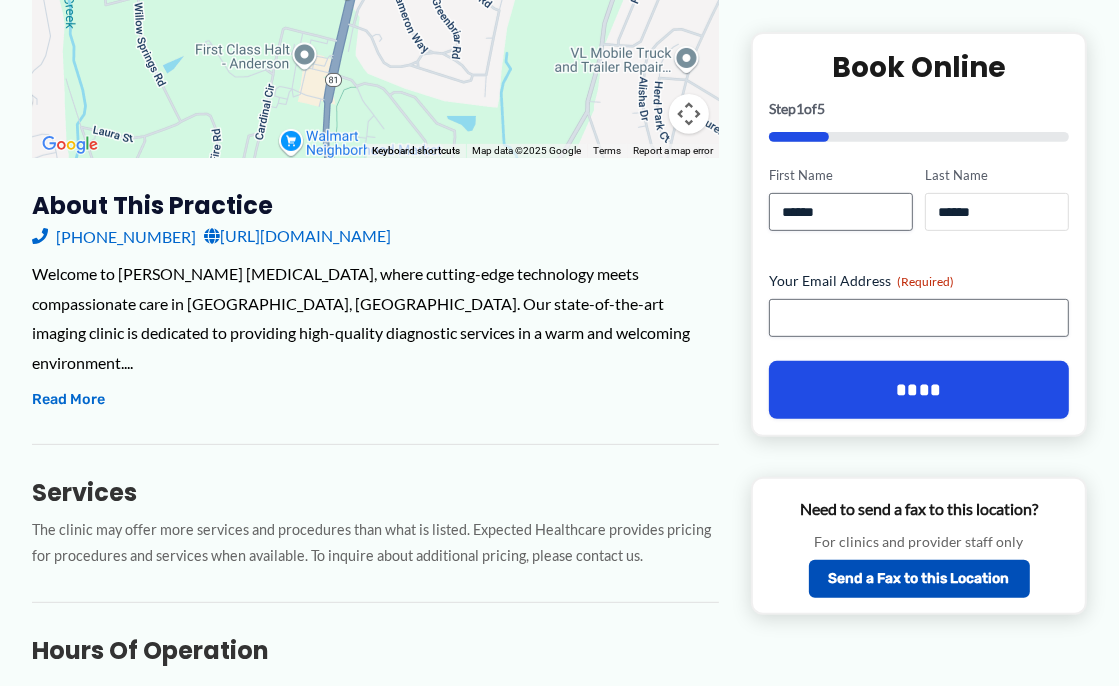 type on "******" 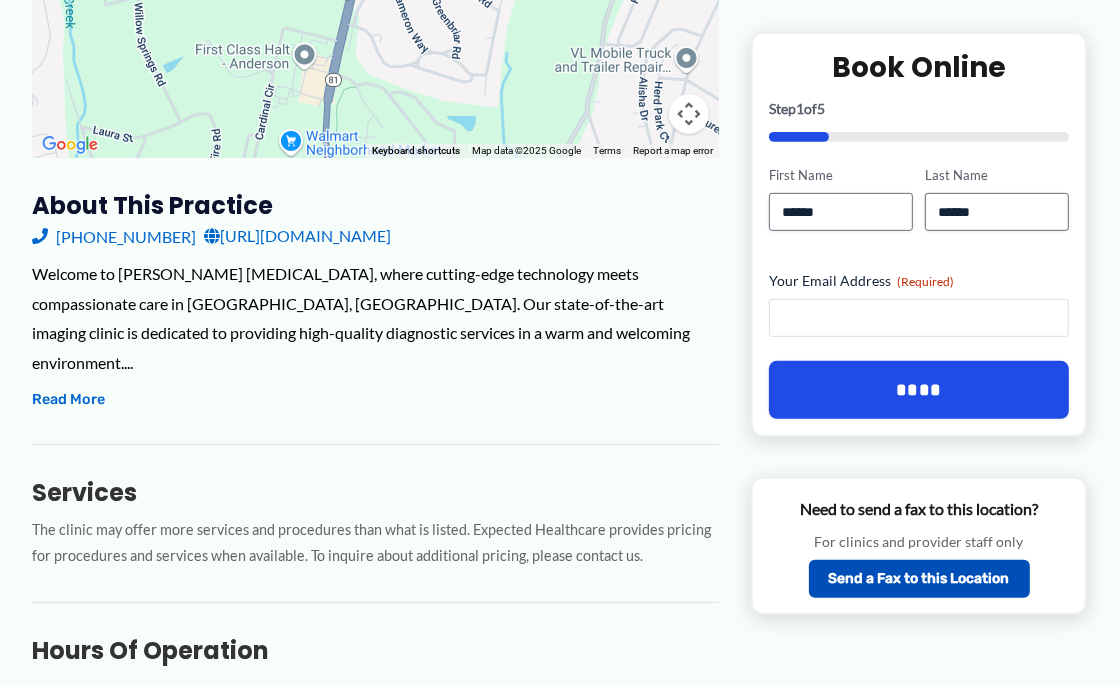 click on "Your Email Address (Required)" at bounding box center [919, 318] 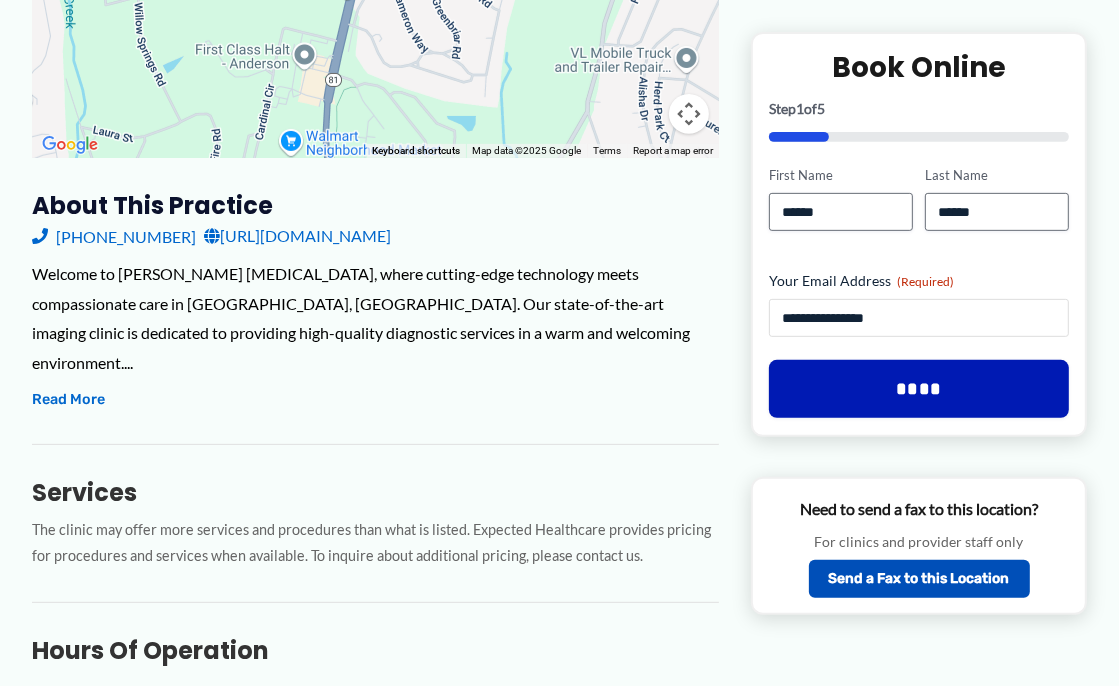 type on "**********" 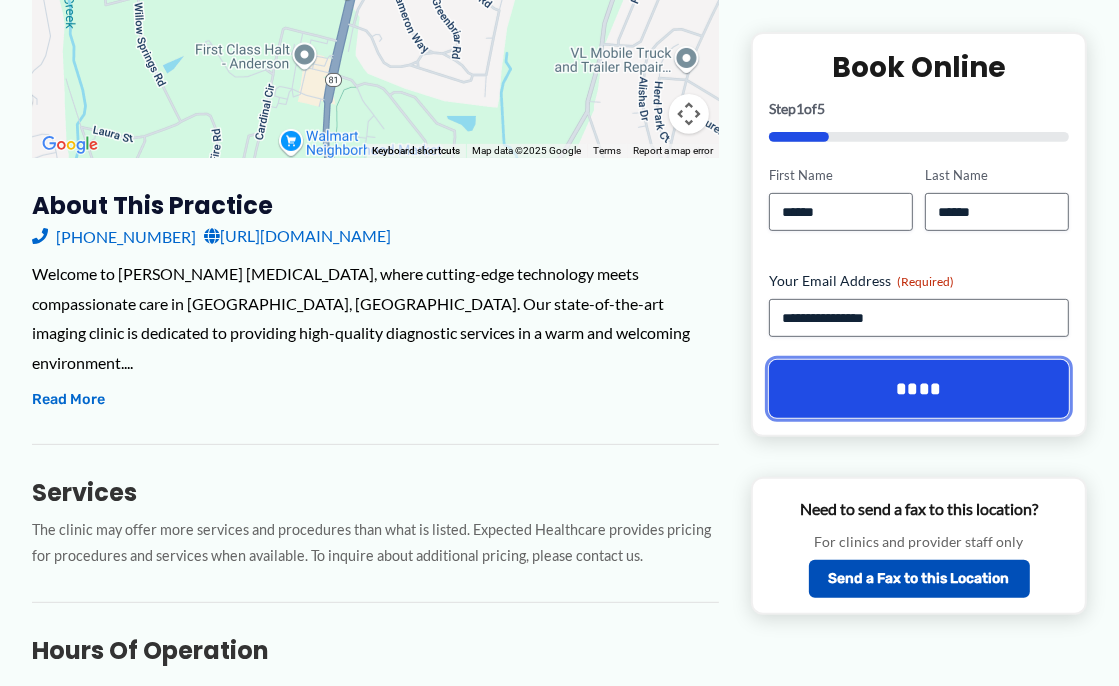 click on "****" at bounding box center (919, 389) 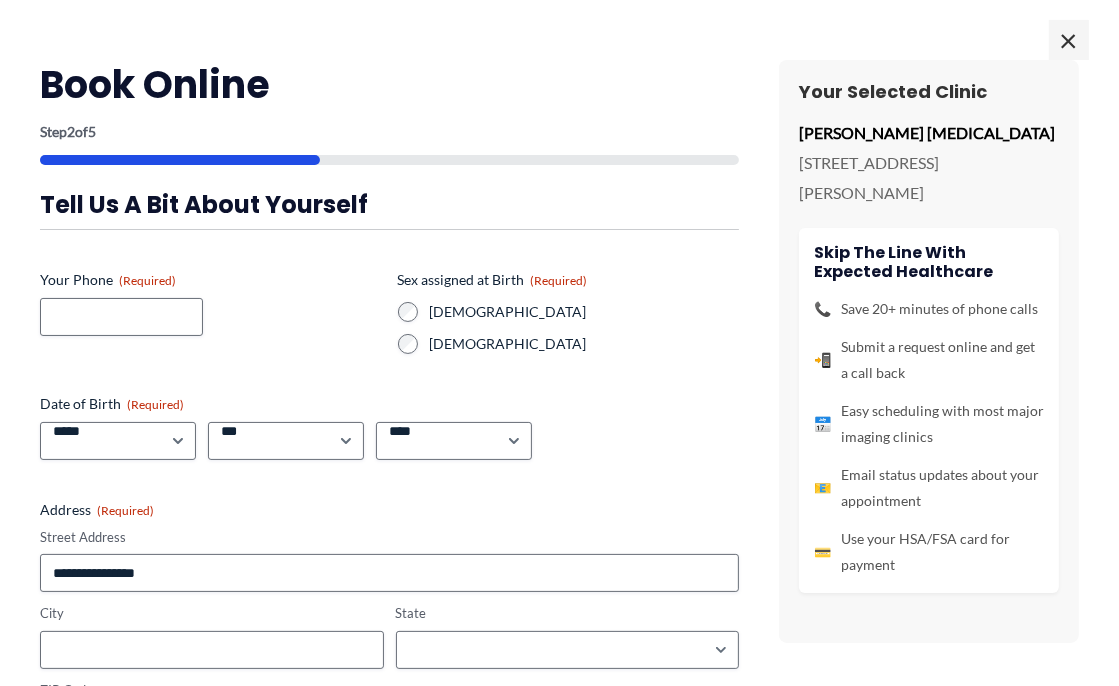 scroll, scrollTop: 0, scrollLeft: 0, axis: both 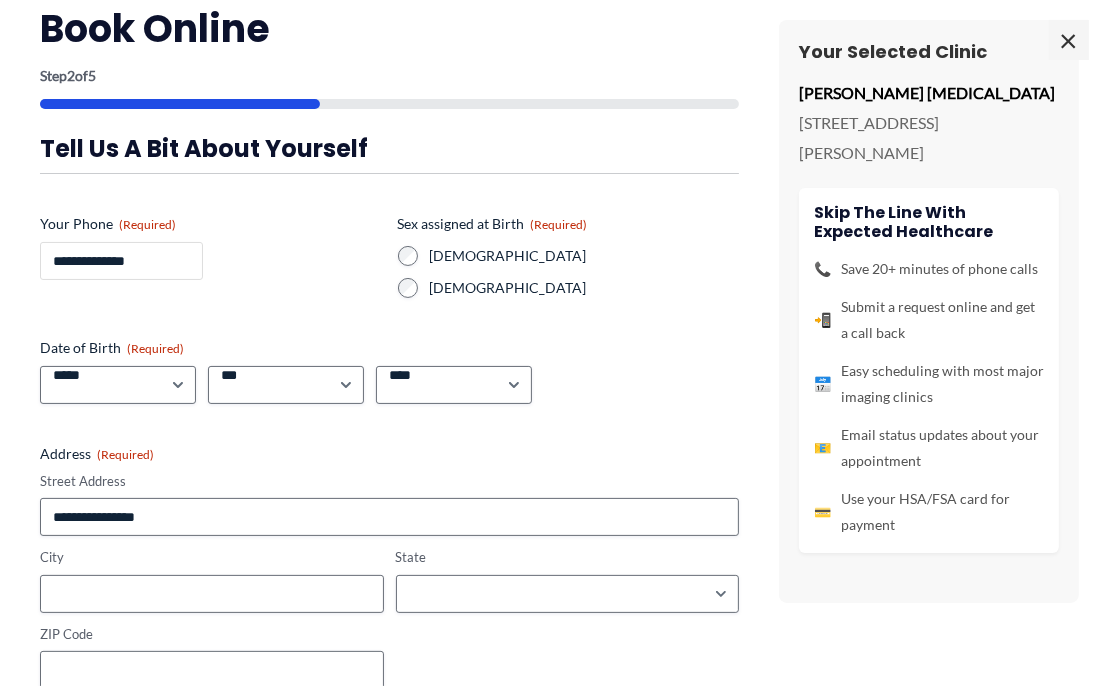 click on "**********" at bounding box center [121, 261] 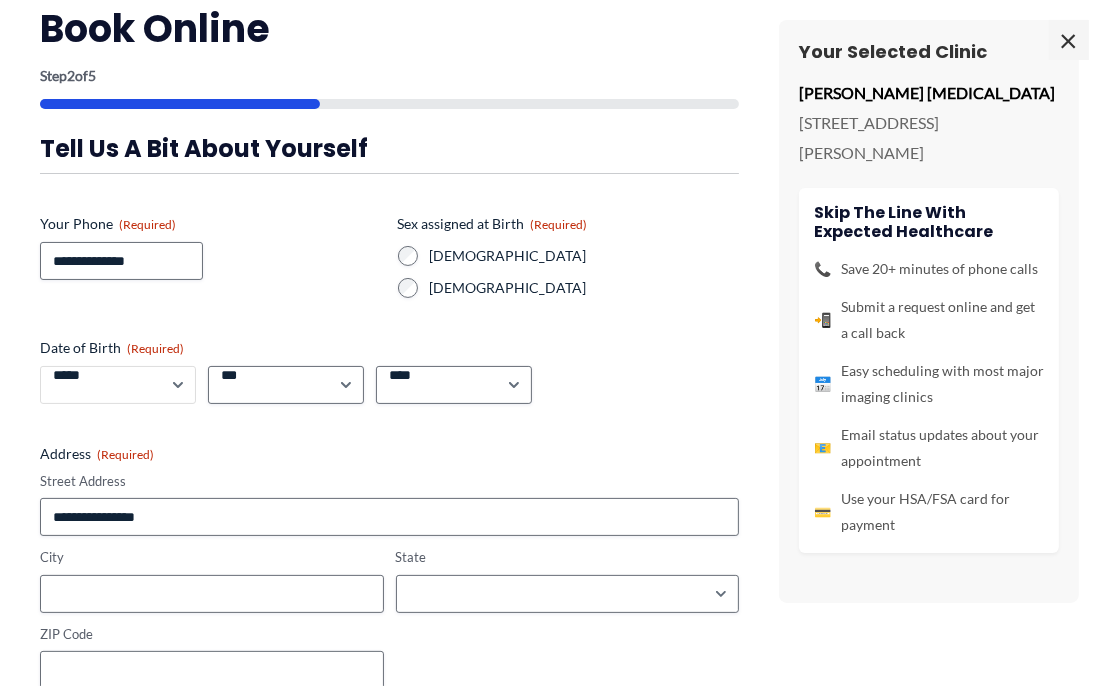click on "***** * * * * * * * * * ** ** **" at bounding box center (118, 385) 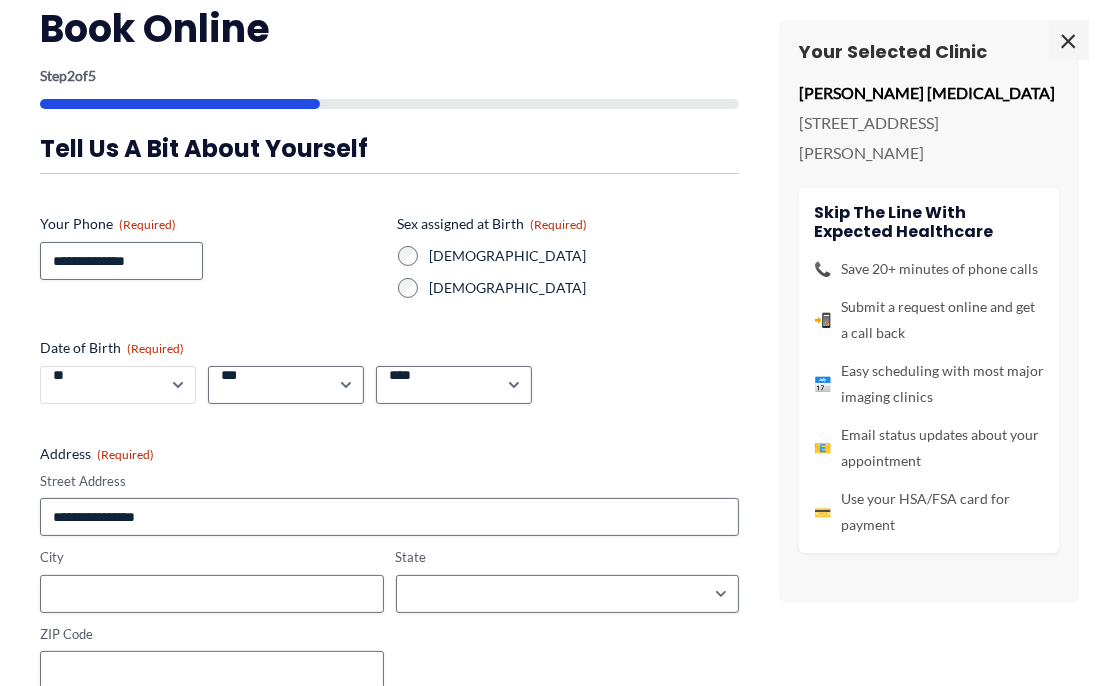 click on "***** * * * * * * * * * ** ** **" at bounding box center (118, 385) 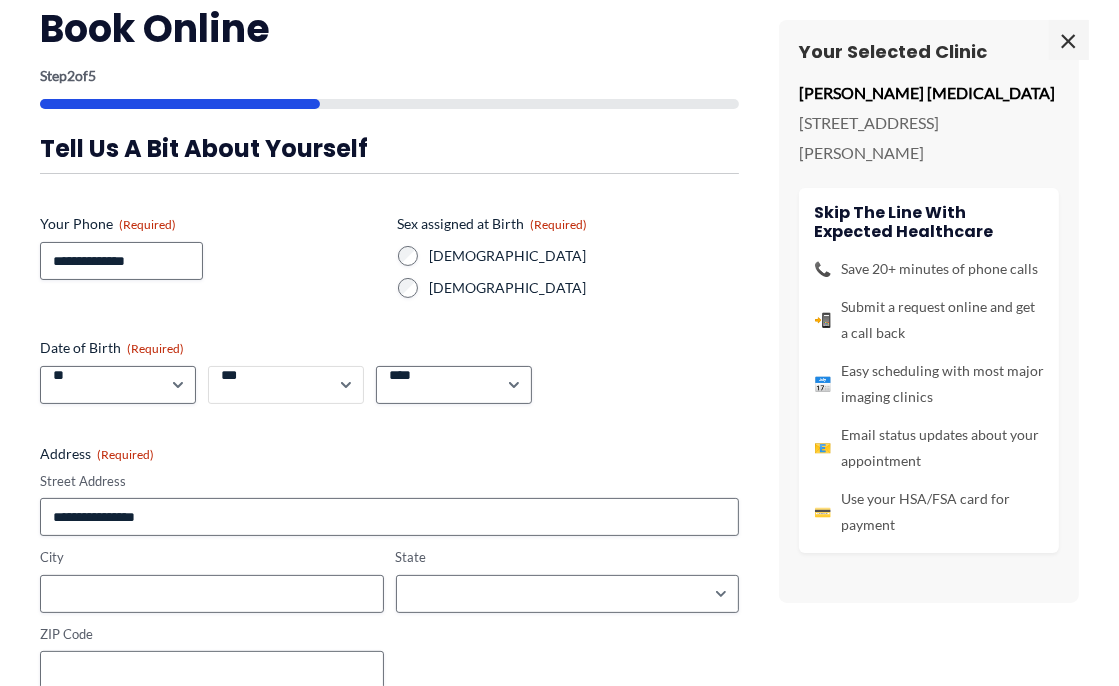 click on "*** * * * * * * * * * ** ** ** ** ** ** ** ** ** ** ** ** ** ** ** ** ** ** ** ** ** **" at bounding box center (286, 385) 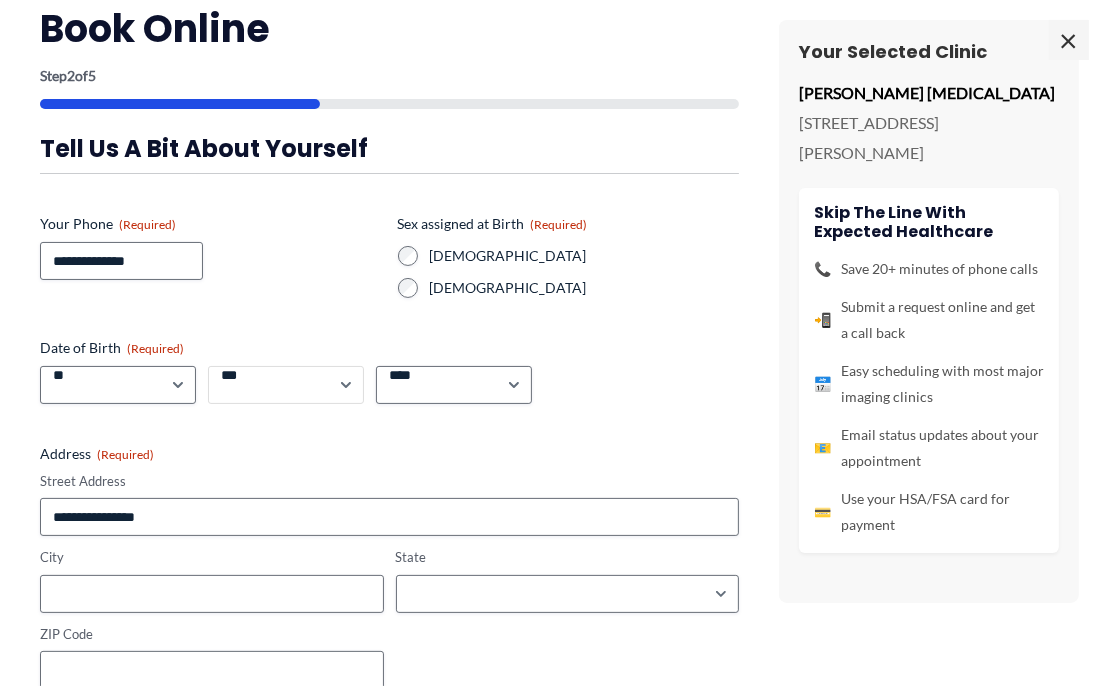 select on "**" 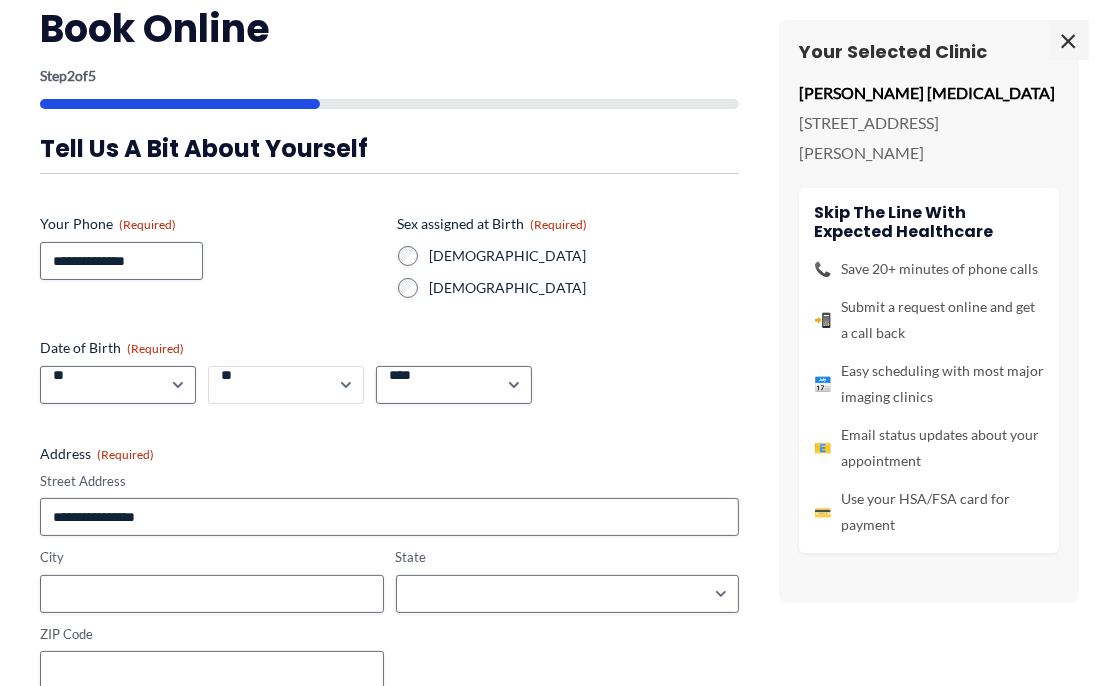 click on "*** * * * * * * * * * ** ** ** ** ** ** ** ** ** ** ** ** ** ** ** ** ** ** ** ** ** **" at bounding box center [286, 385] 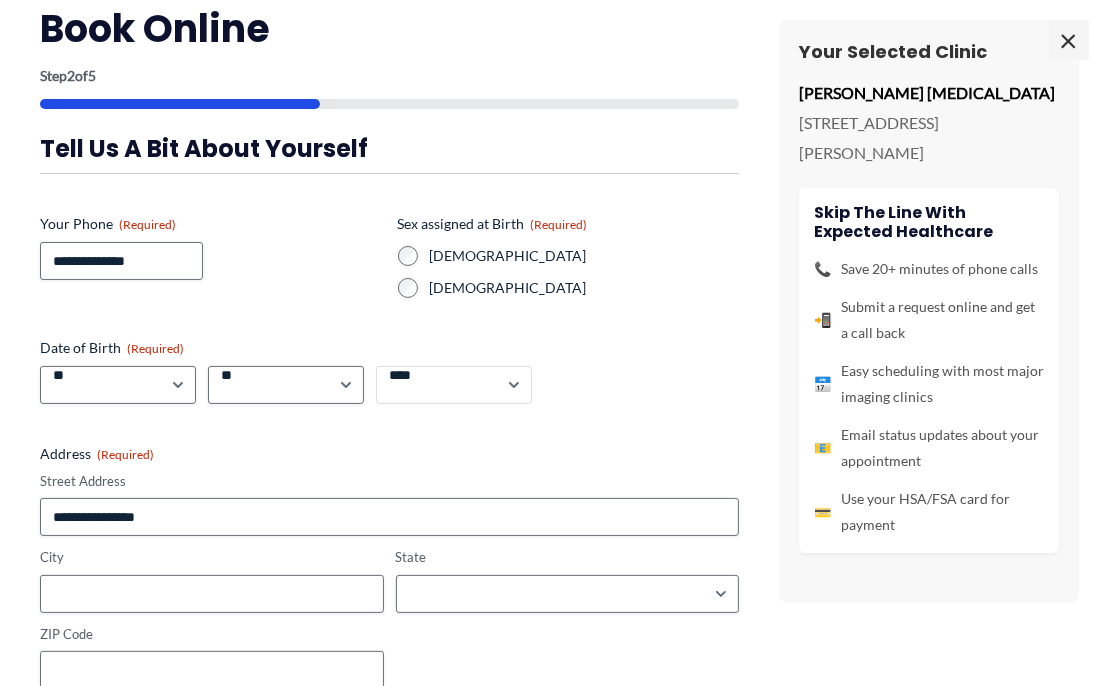 click on "**** **** **** **** **** **** **** **** **** **** **** **** **** **** **** **** **** **** **** **** **** **** **** **** **** **** **** **** **** **** **** **** **** **** **** **** **** **** **** **** **** **** **** **** **** **** **** **** **** **** **** **** **** **** **** **** **** **** **** **** **** **** **** **** **** **** **** **** **** **** **** **** **** **** **** **** **** **** **** **** **** **** **** **** **** **** **** **** **** **** **** **** **** **** **** **** **** **** **** **** **** **** **** **** **** **** **** ****" at bounding box center (454, 385) 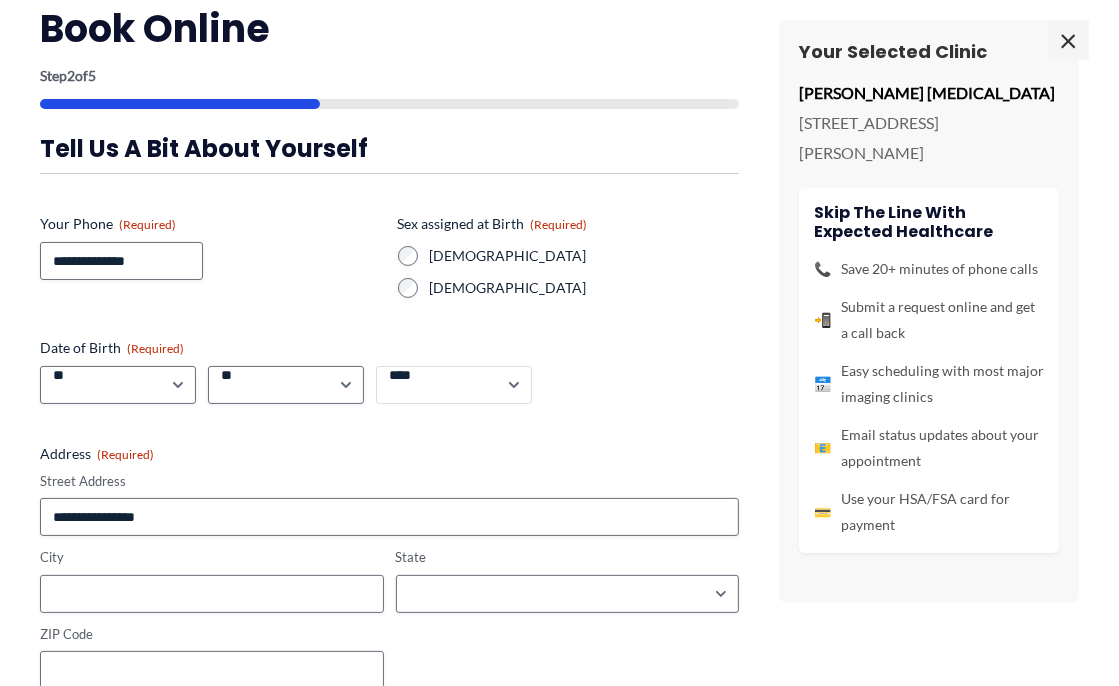 select on "****" 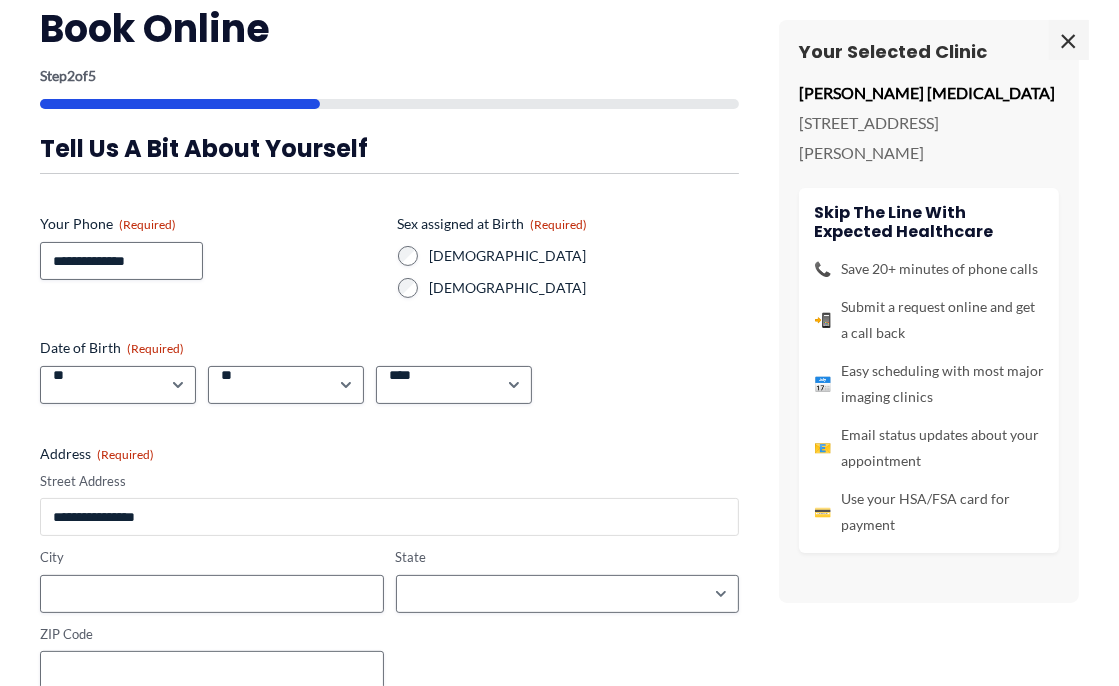 click on "Street Address" at bounding box center (389, 517) 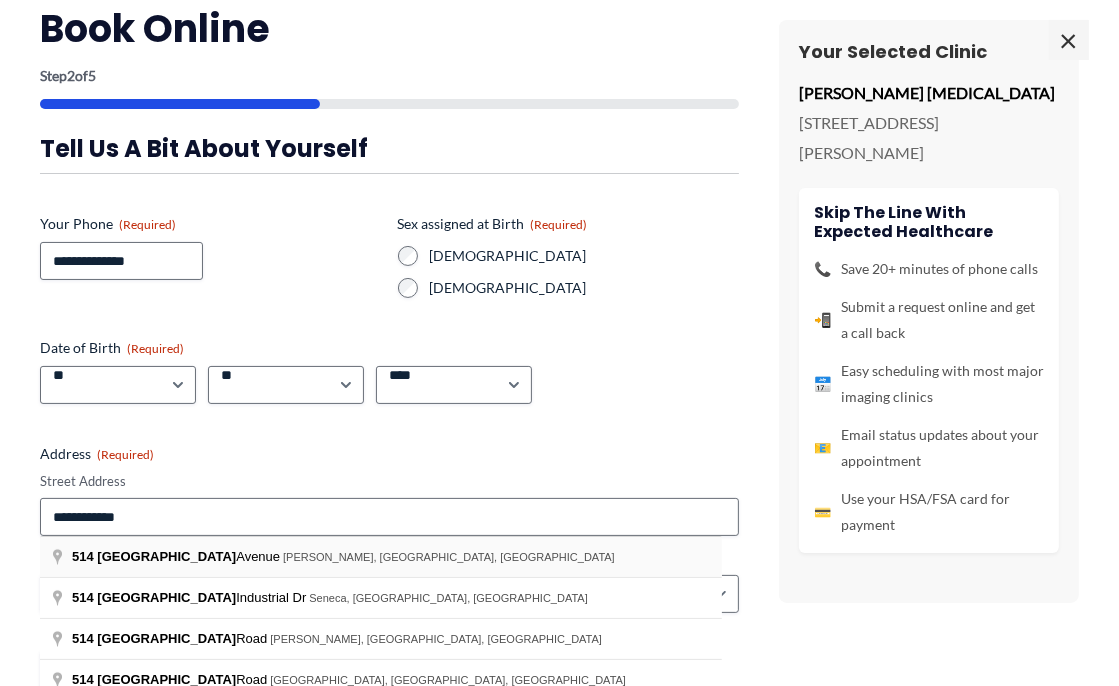 type on "**********" 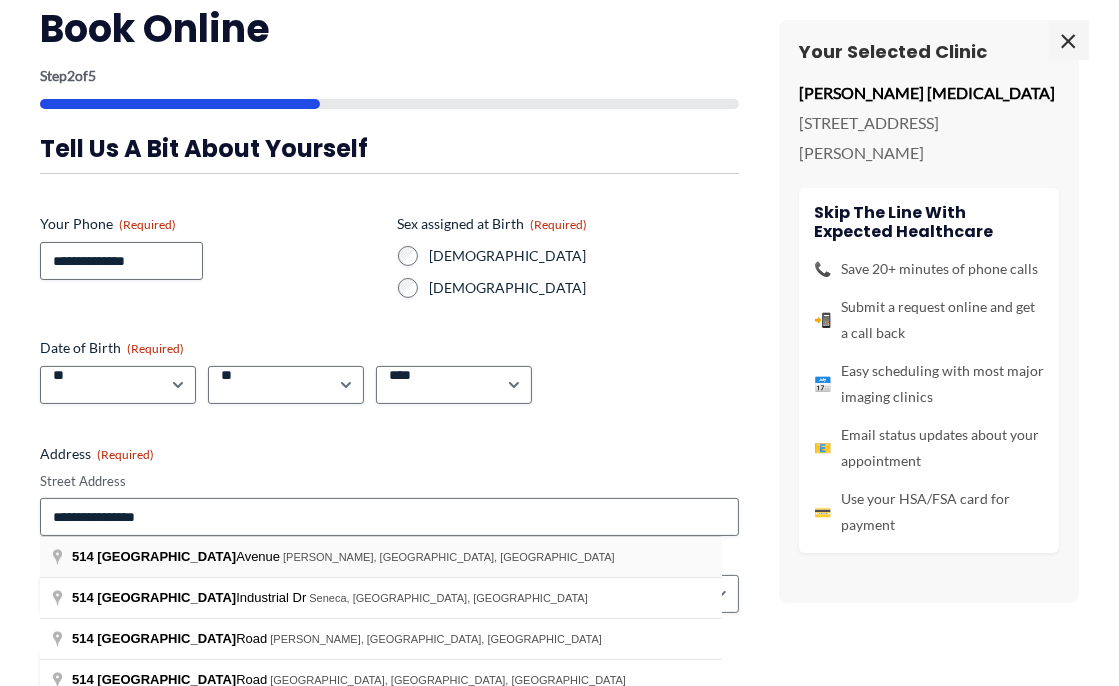 type on "**********" 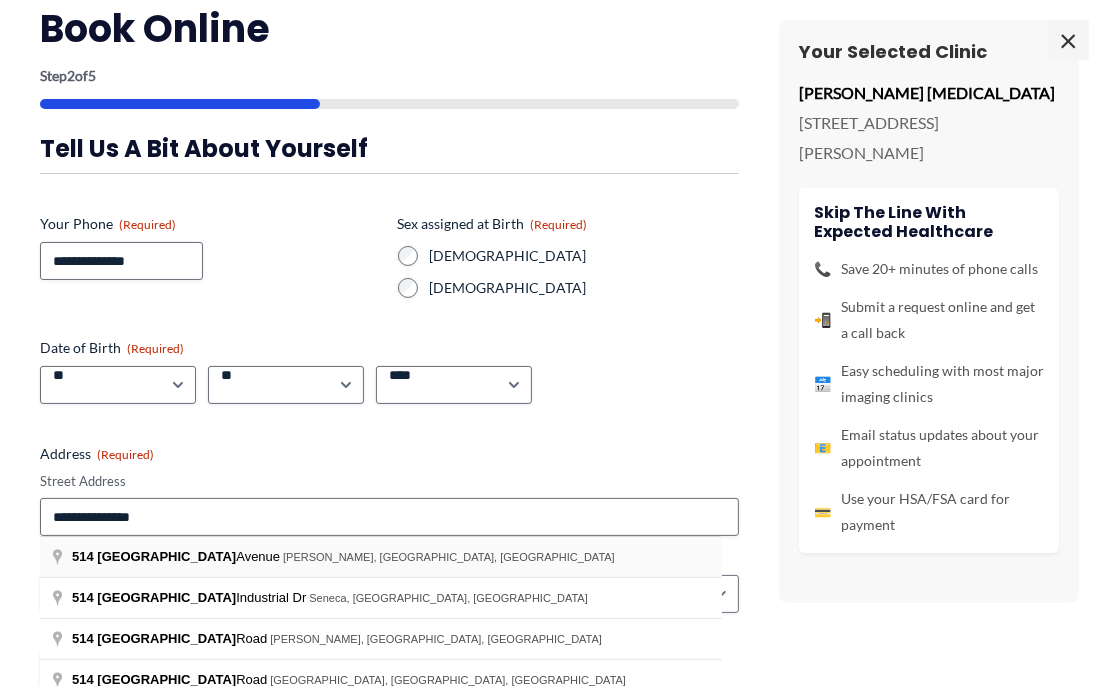 type on "********" 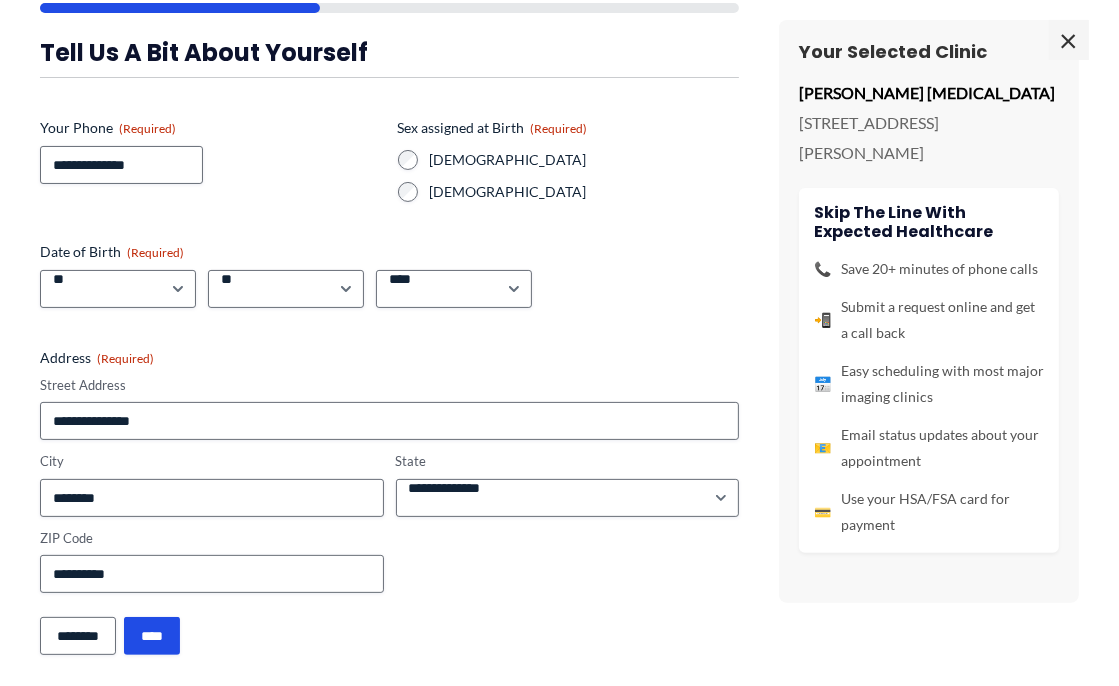 scroll, scrollTop: 160, scrollLeft: 0, axis: vertical 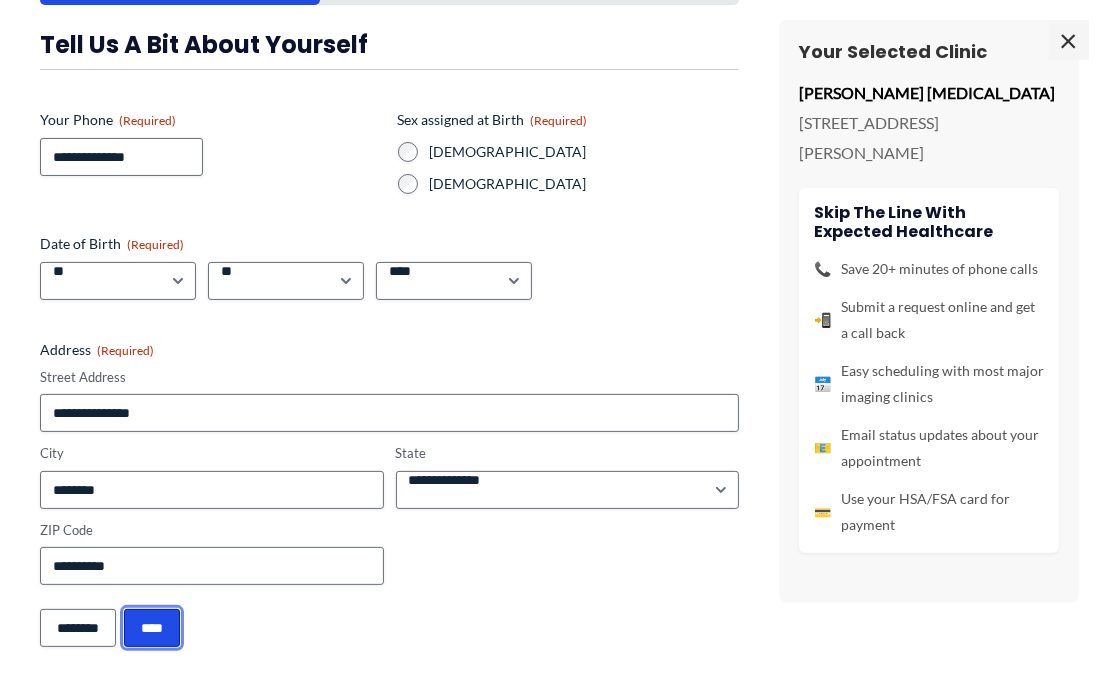 click on "****" at bounding box center (152, 628) 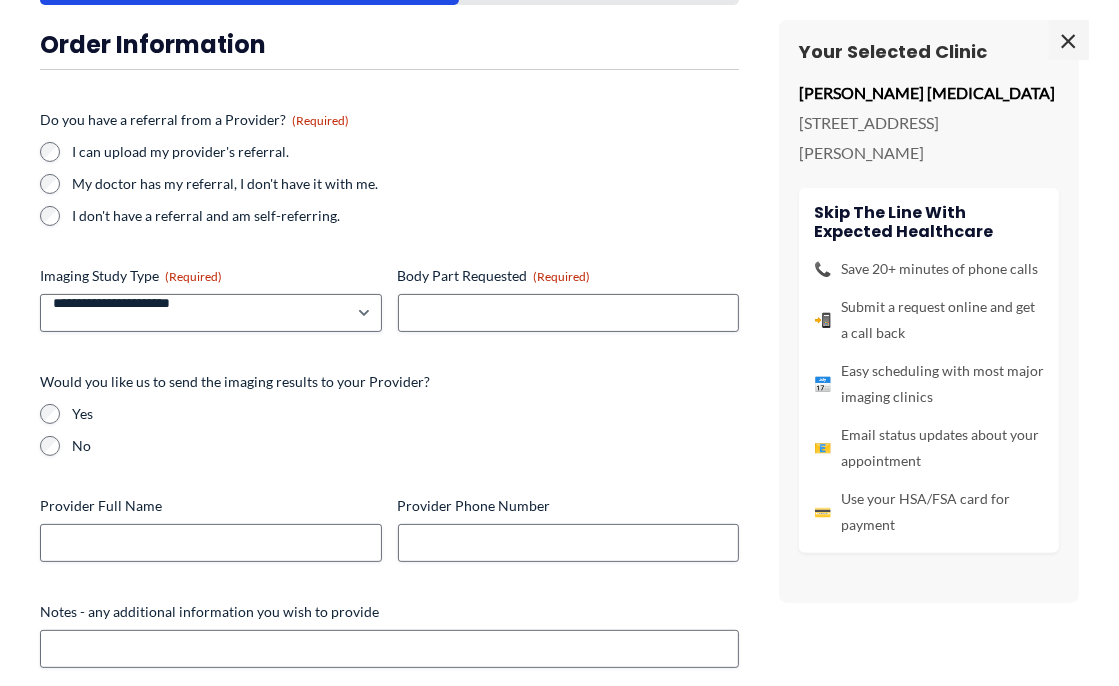 scroll, scrollTop: 0, scrollLeft: 0, axis: both 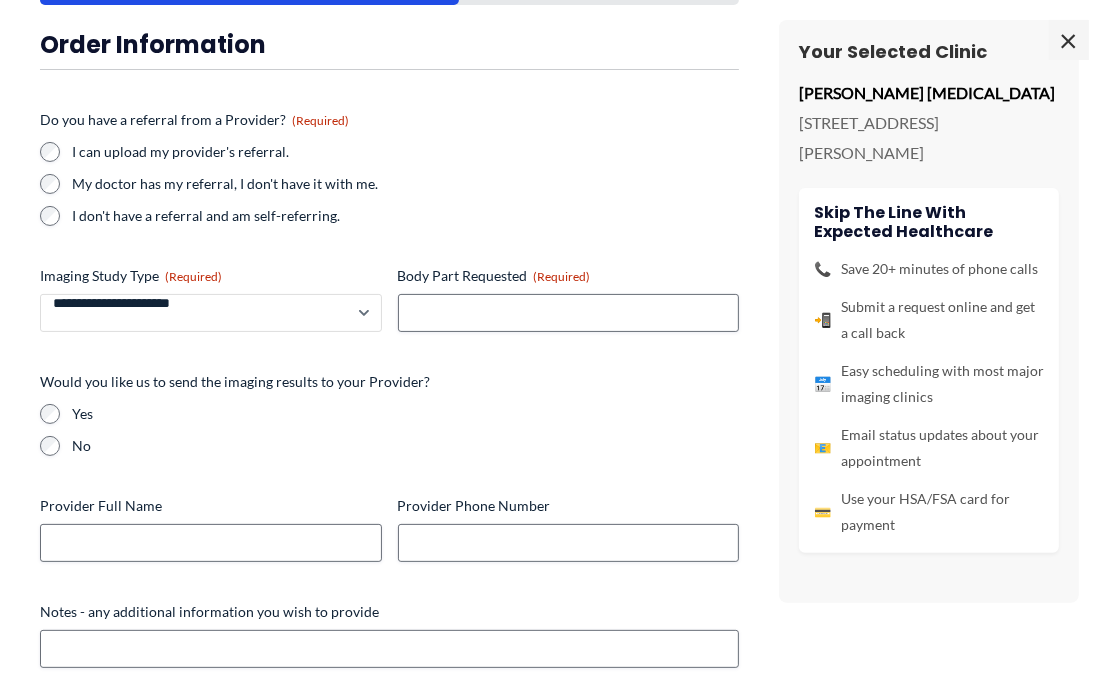 click on "**********" at bounding box center (211, 313) 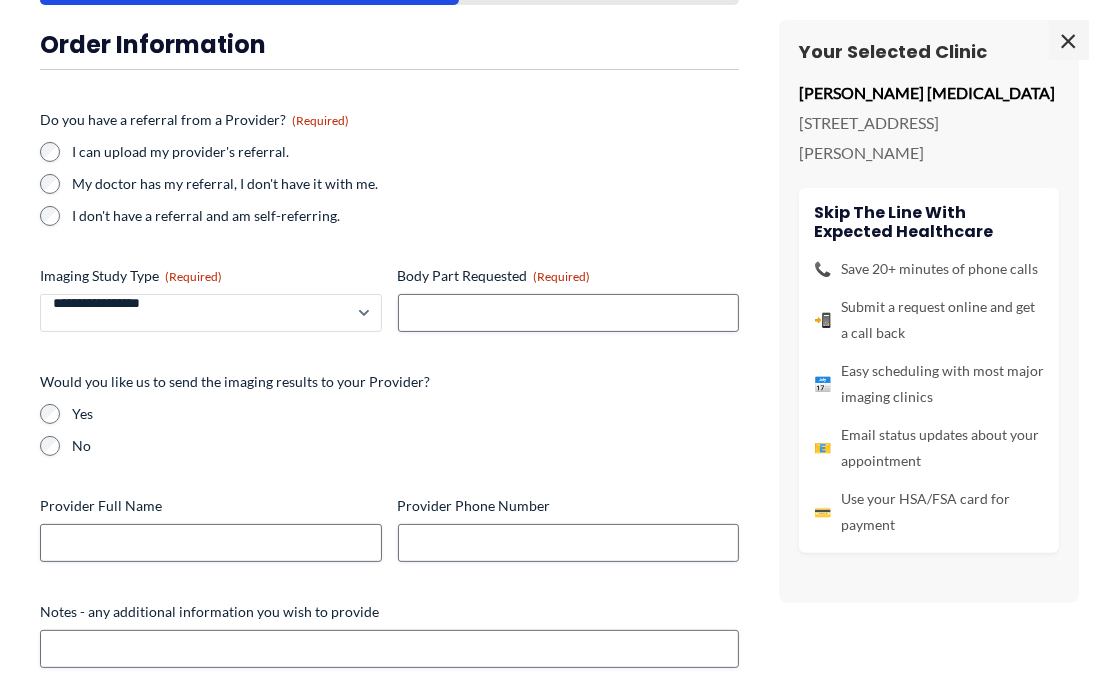 click on "**********" at bounding box center [211, 313] 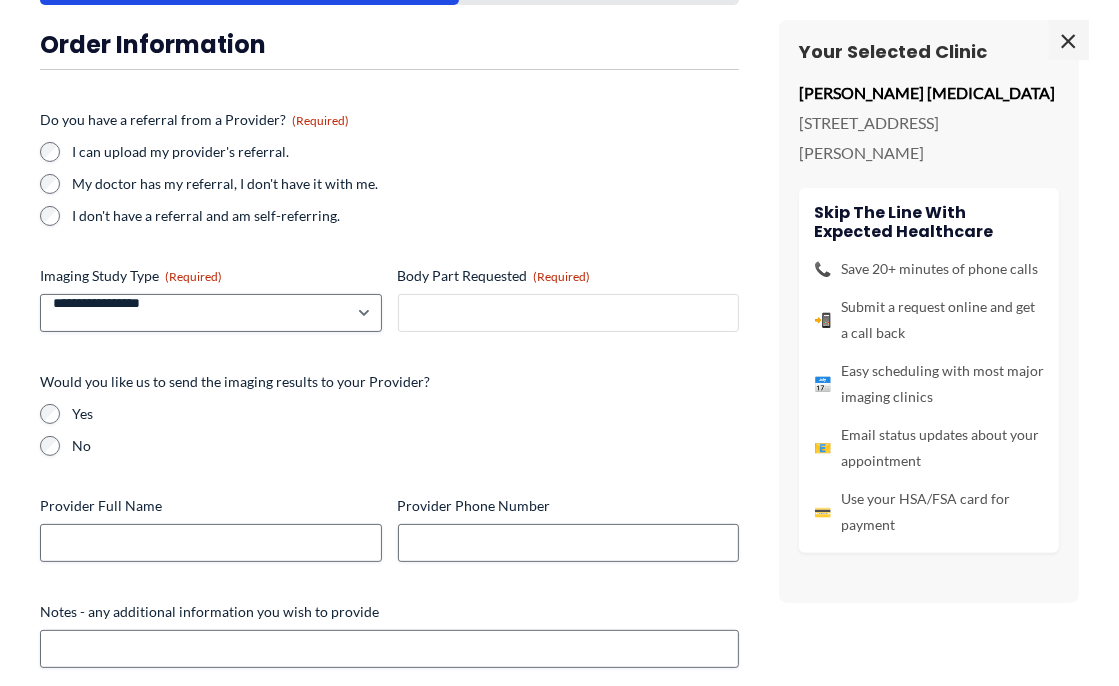 click on "Body Part Requested (Required)" at bounding box center (569, 313) 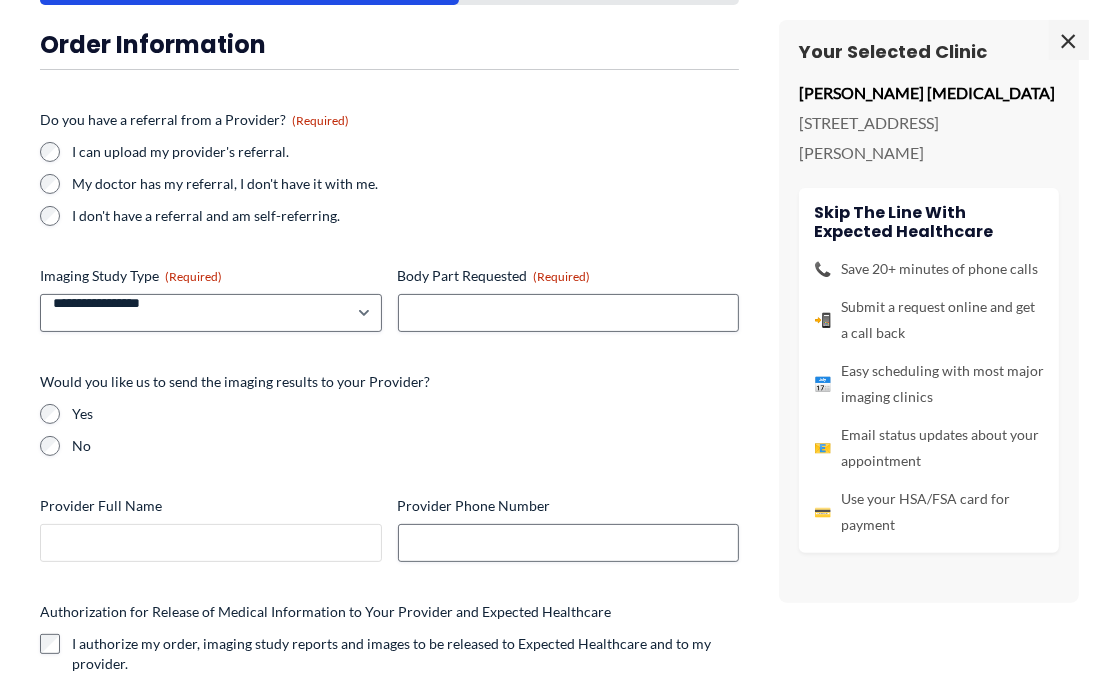 click on "Provider Full Name" at bounding box center [211, 543] 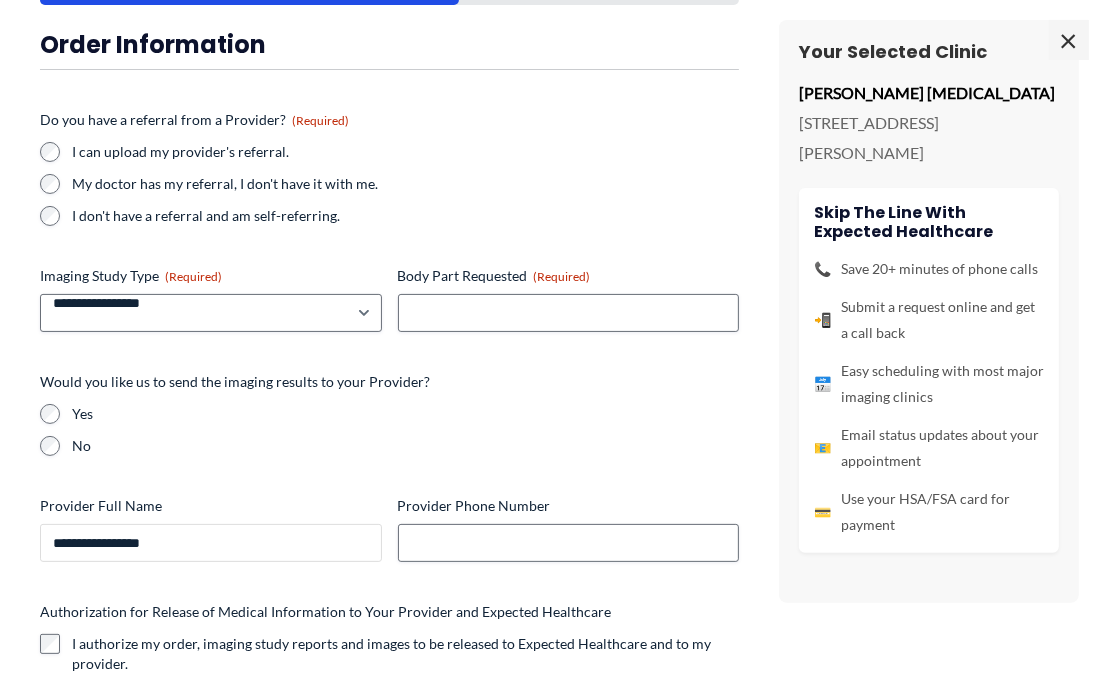 type on "**********" 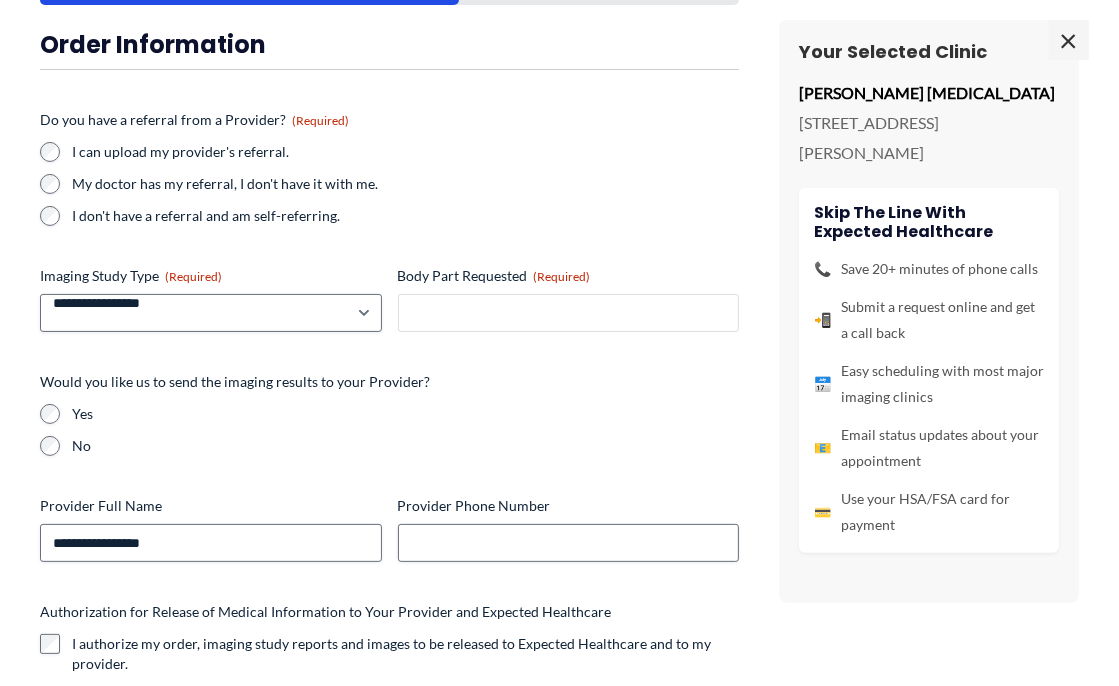click on "Body Part Requested (Required)" at bounding box center (569, 313) 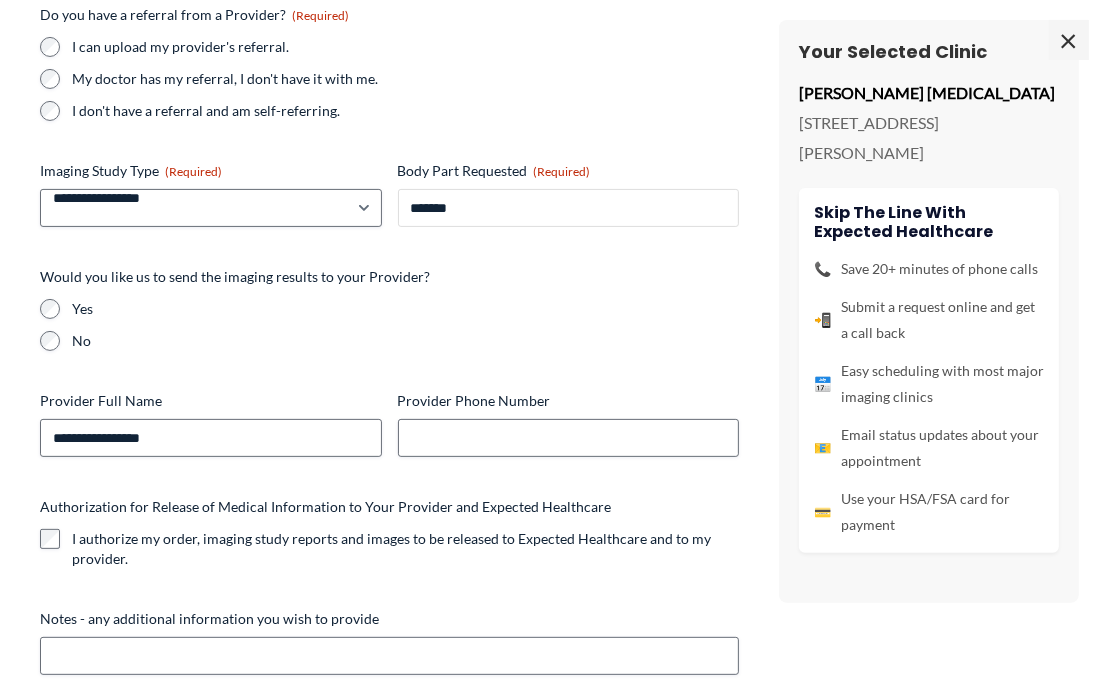 scroll, scrollTop: 267, scrollLeft: 0, axis: vertical 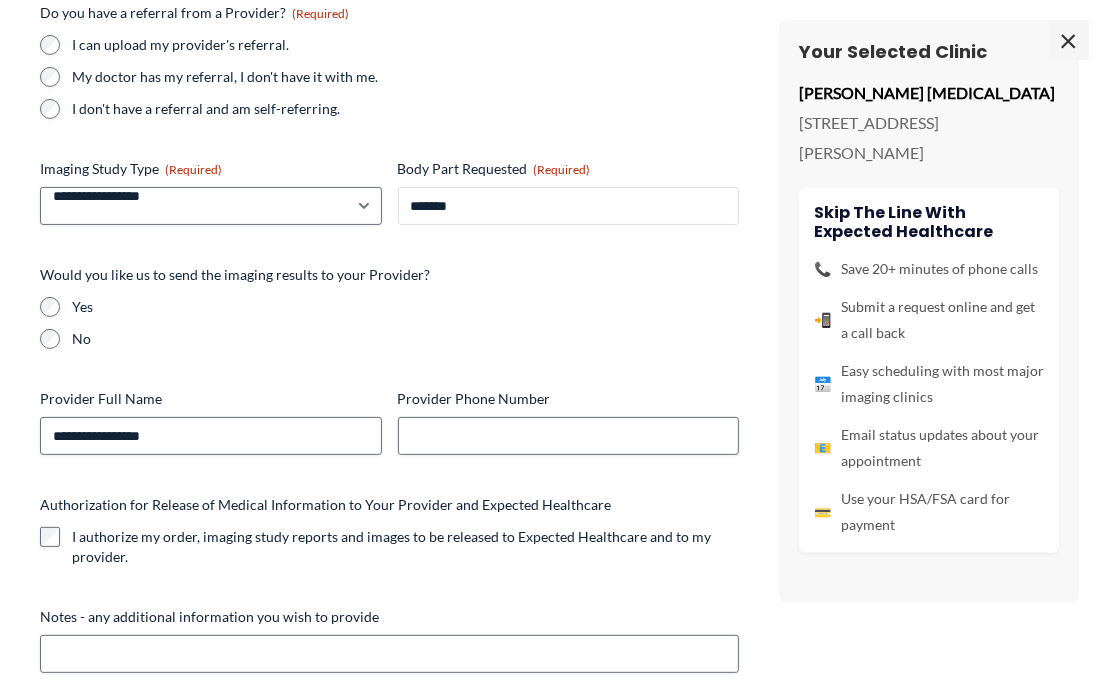 type on "*******" 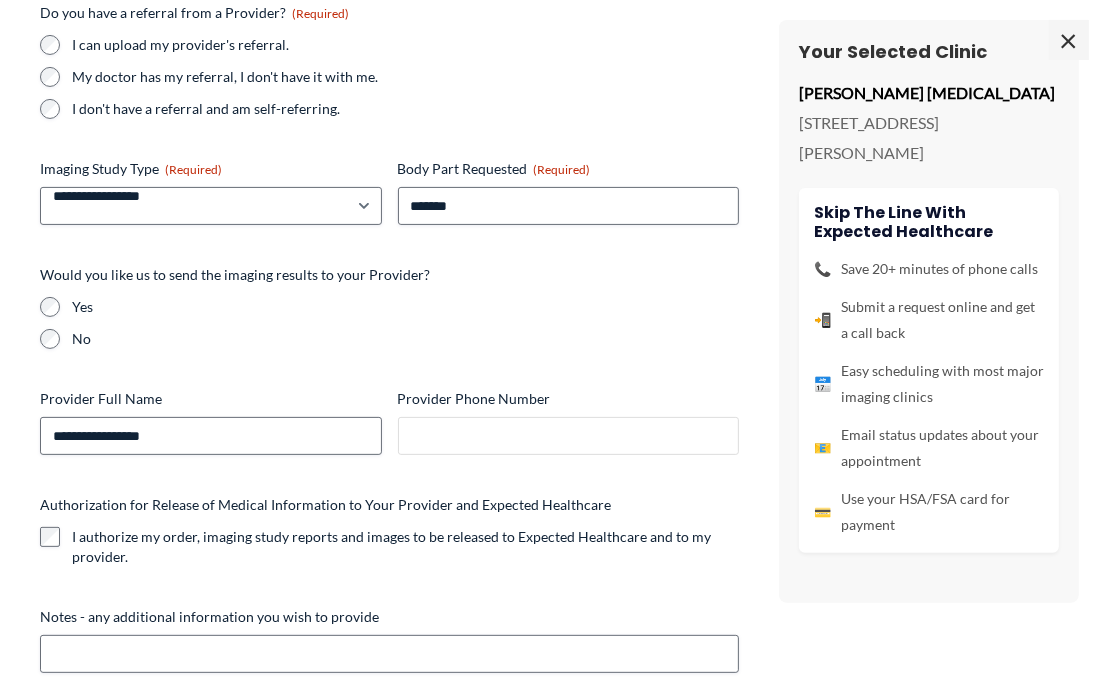 type on "**********" 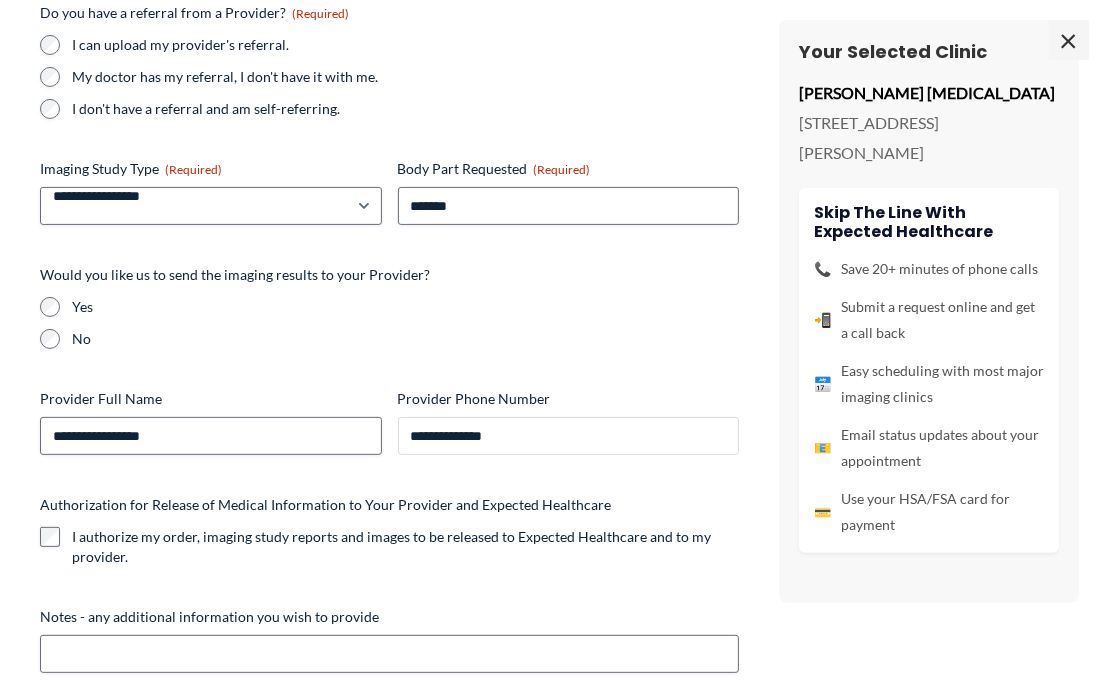 click on "**********" at bounding box center (569, 436) 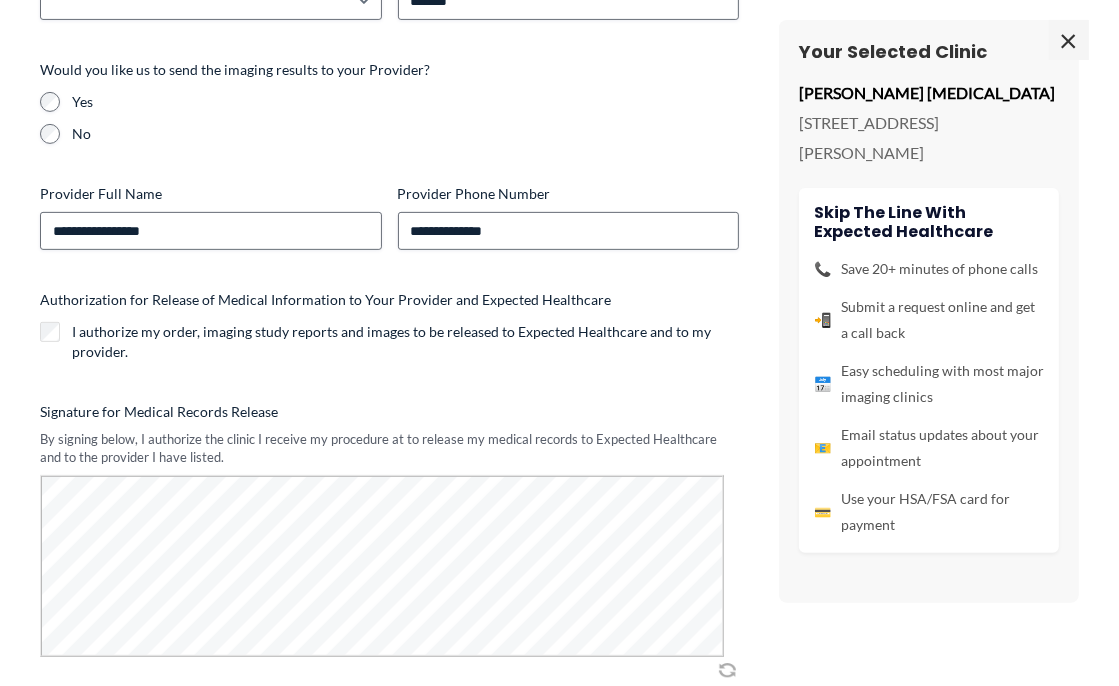 scroll, scrollTop: 476, scrollLeft: 0, axis: vertical 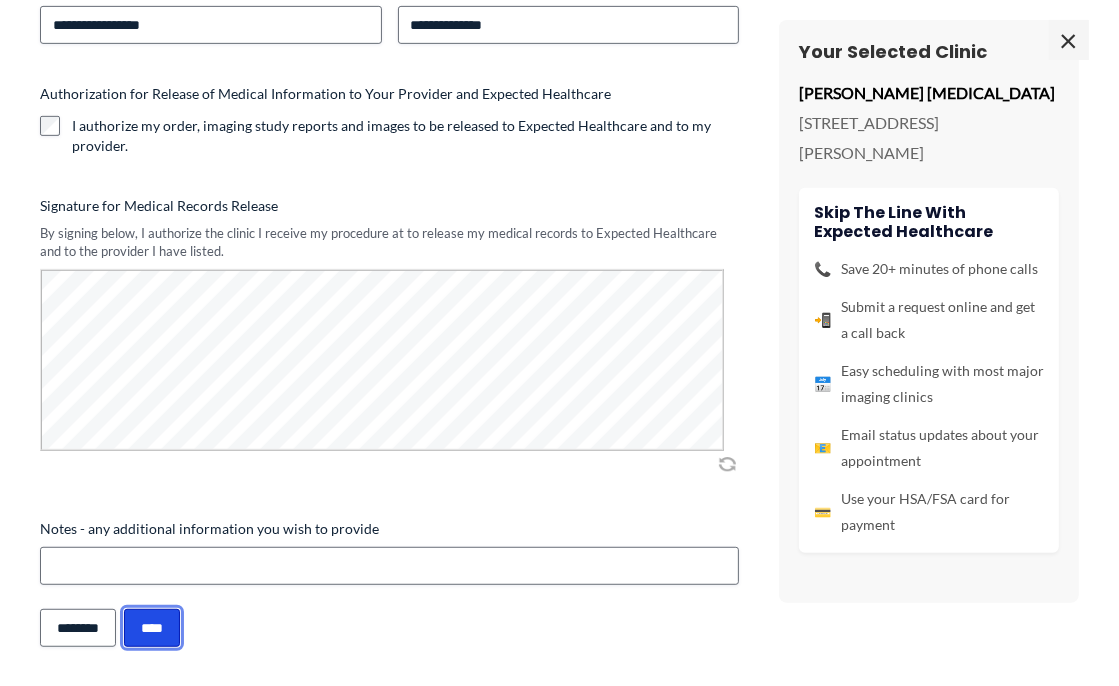click on "****" at bounding box center (152, 628) 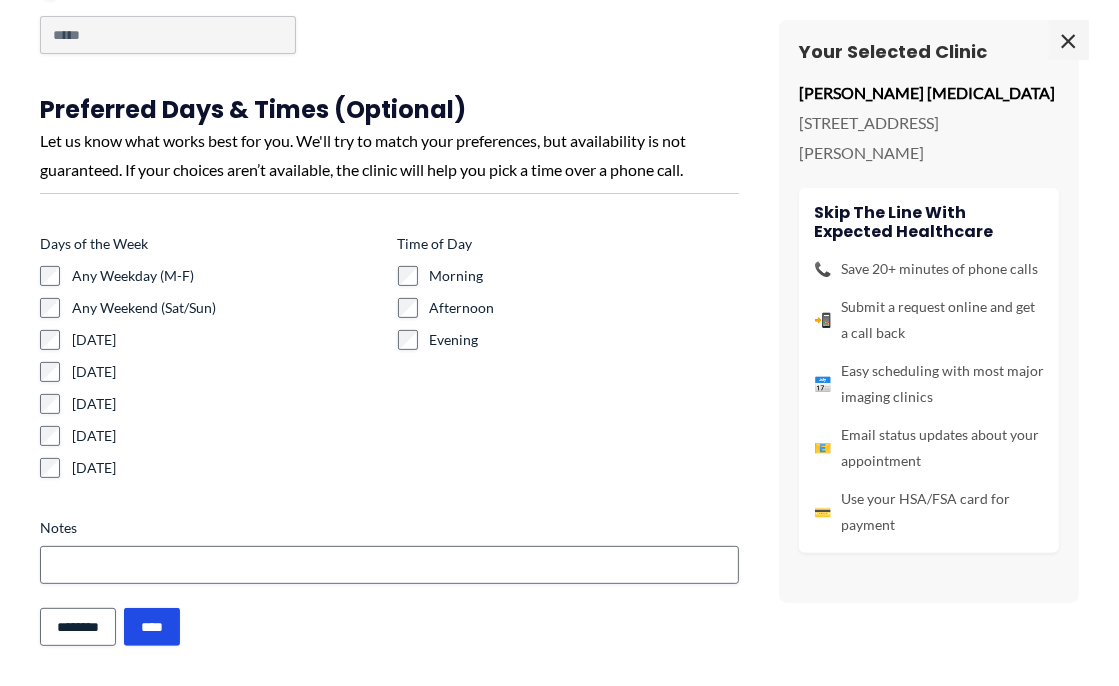 scroll, scrollTop: 266, scrollLeft: 0, axis: vertical 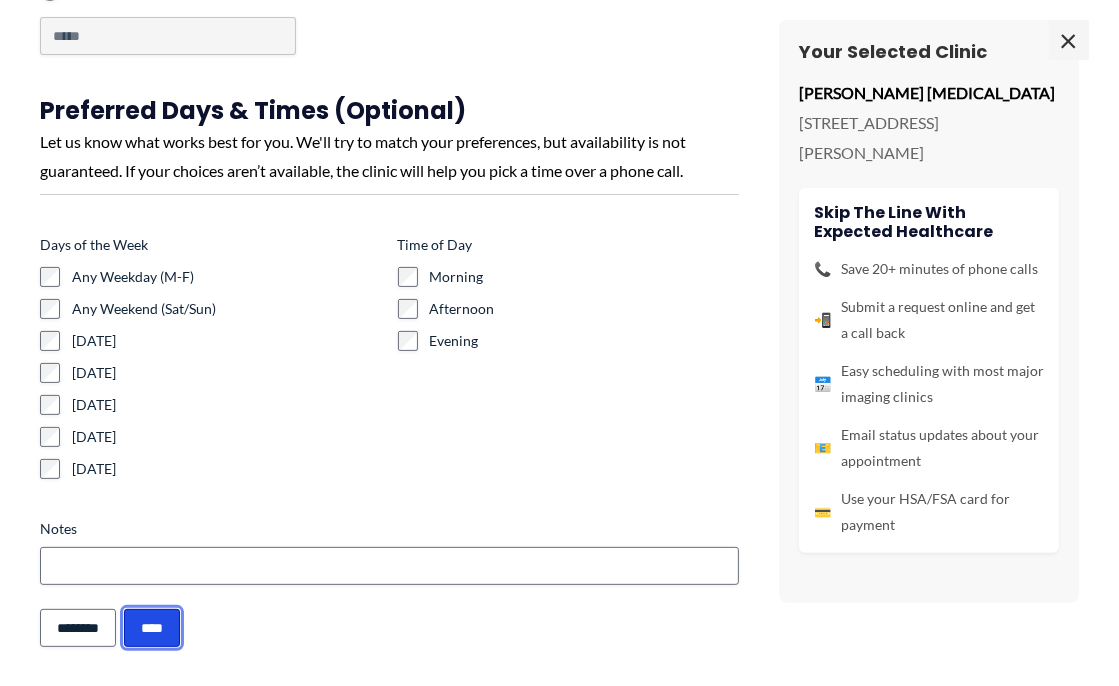 click on "****" at bounding box center [152, 628] 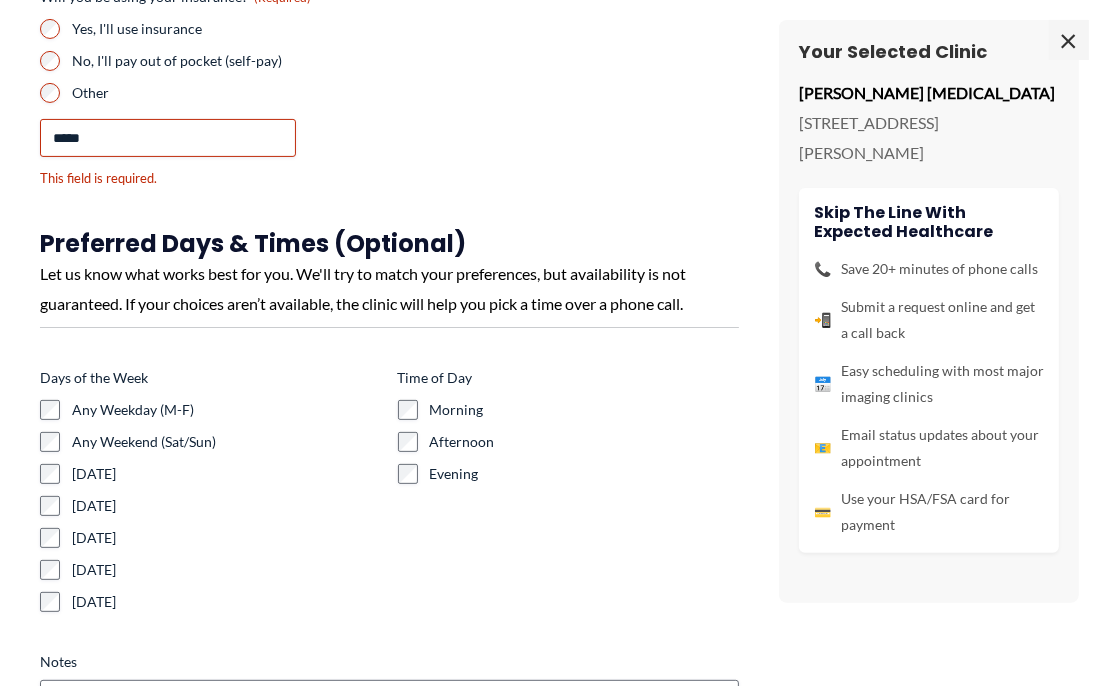 scroll, scrollTop: 0, scrollLeft: 0, axis: both 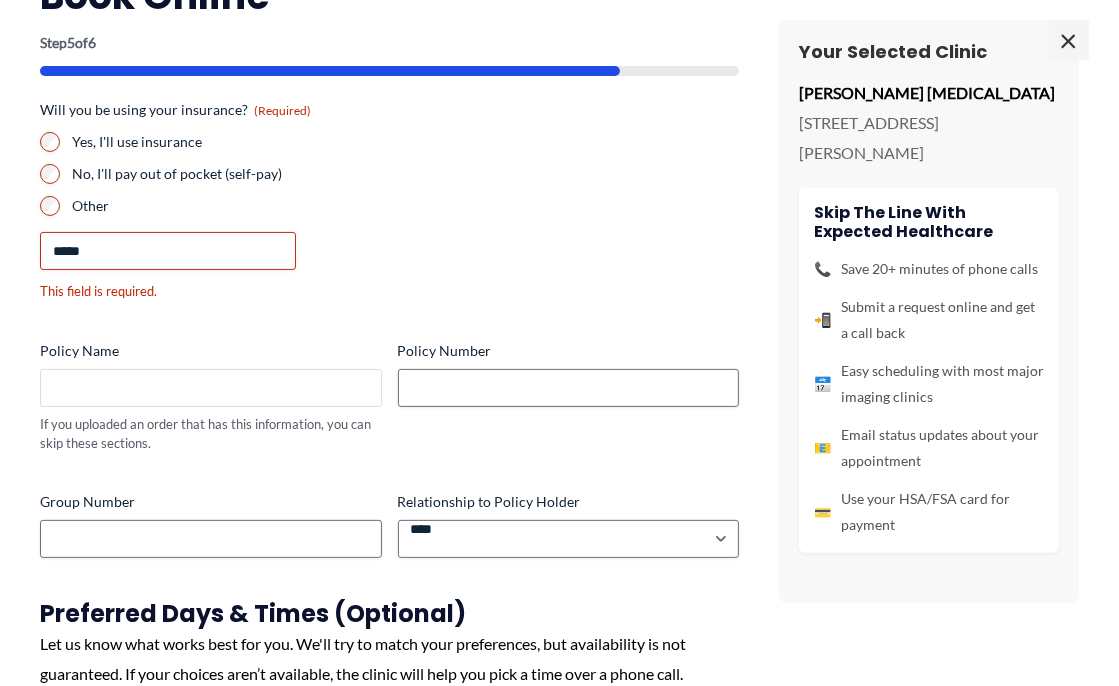 click on "Policy Name" at bounding box center [211, 388] 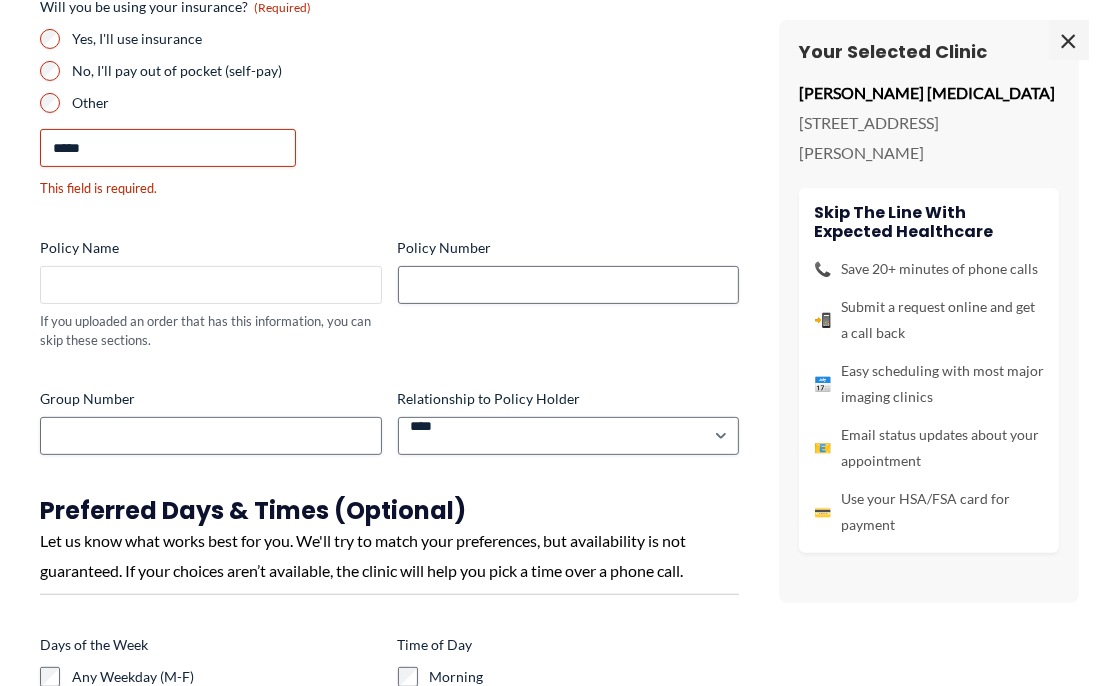 scroll, scrollTop: 240, scrollLeft: 0, axis: vertical 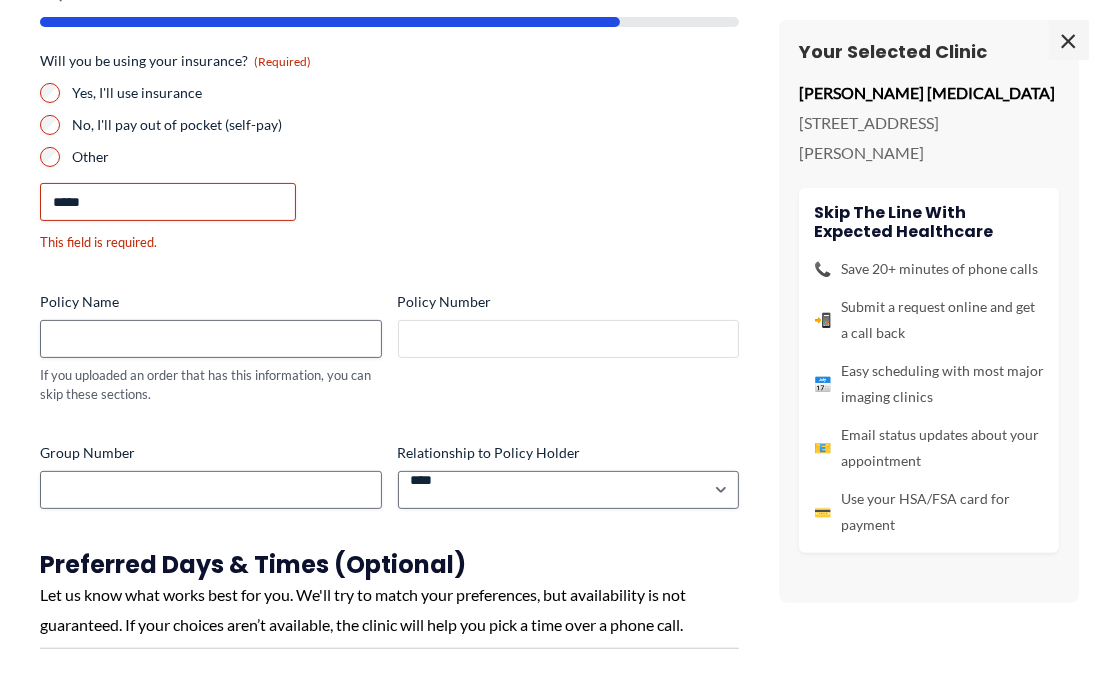 click on "Policy Number" at bounding box center [569, 339] 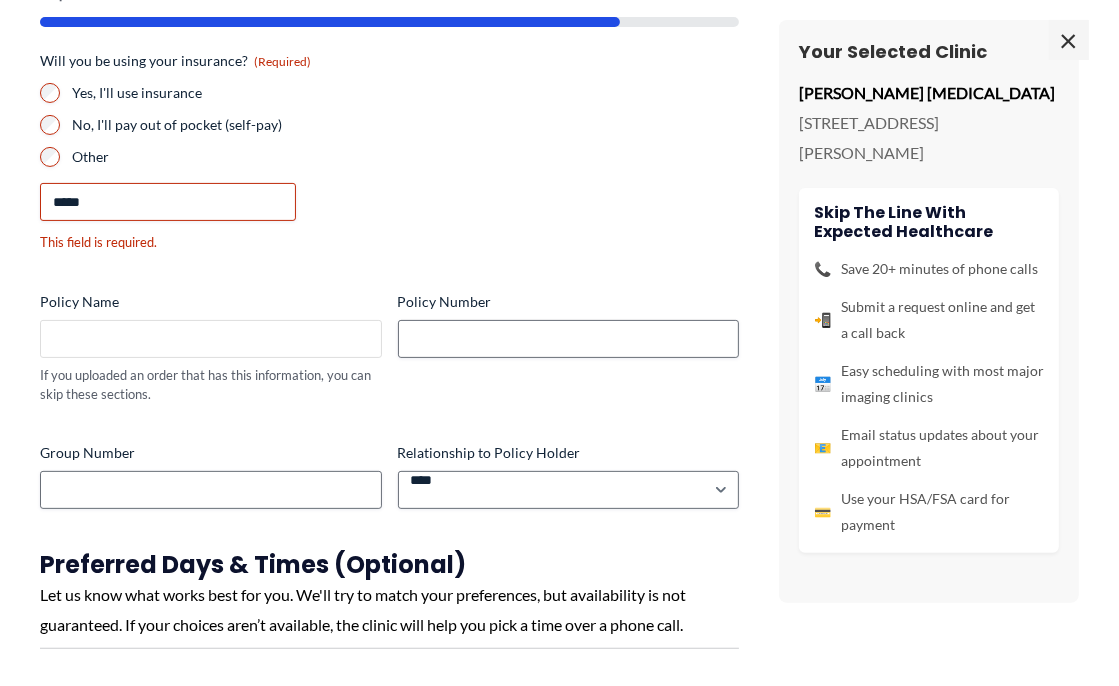 click on "Policy Name" at bounding box center [211, 339] 